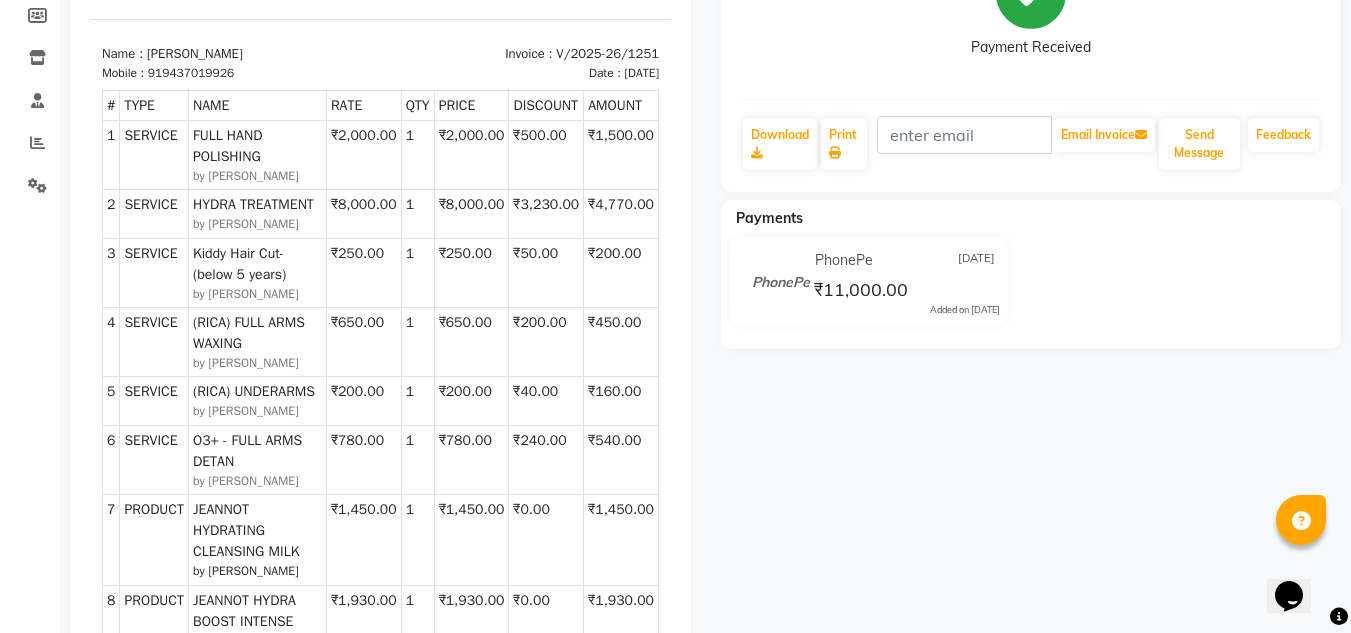 scroll, scrollTop: 31, scrollLeft: 0, axis: vertical 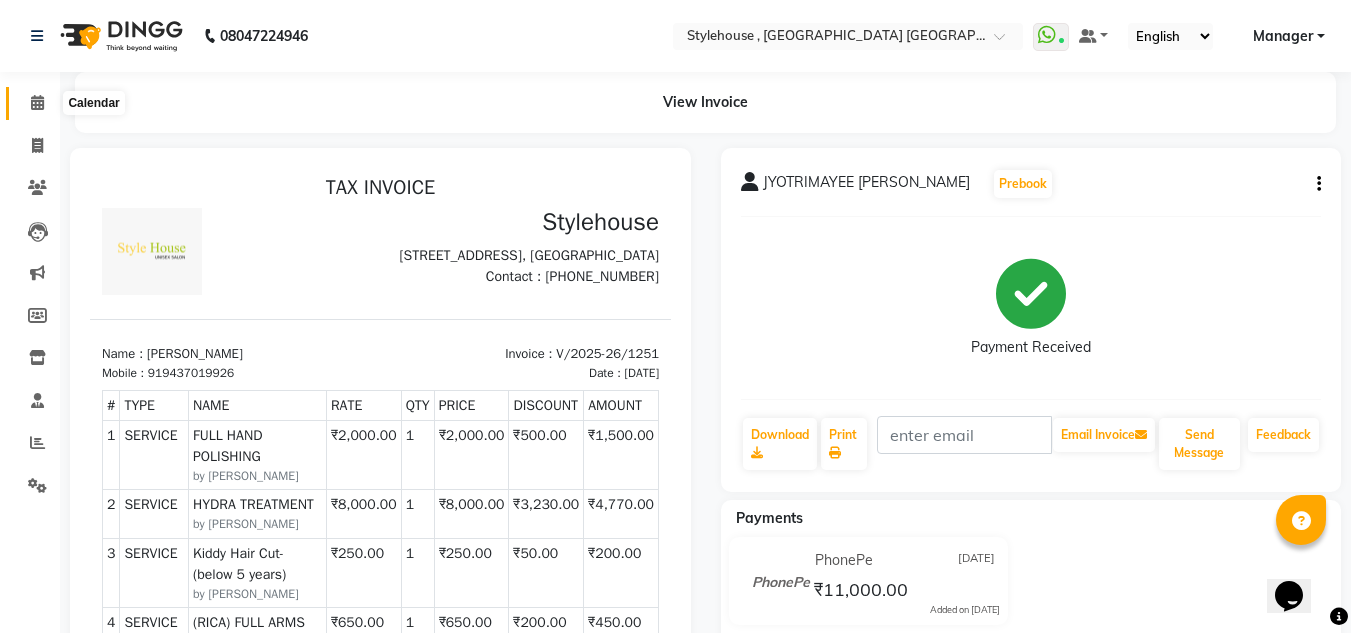 click 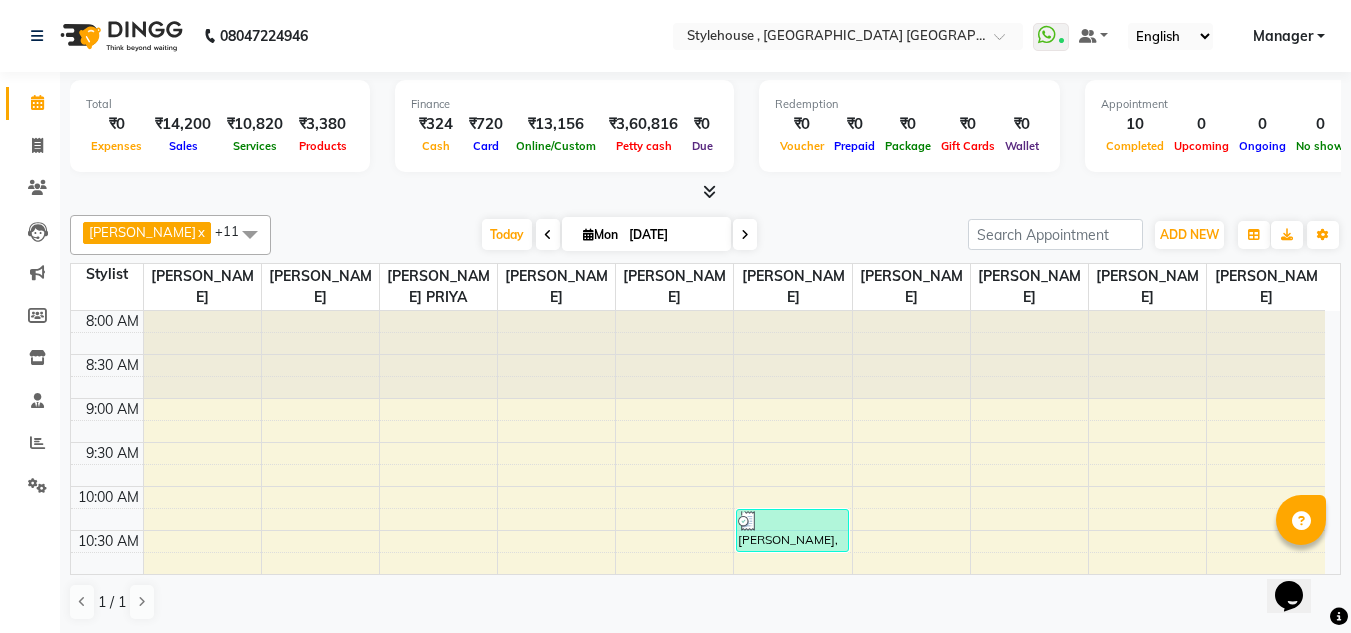 scroll, scrollTop: 0, scrollLeft: 0, axis: both 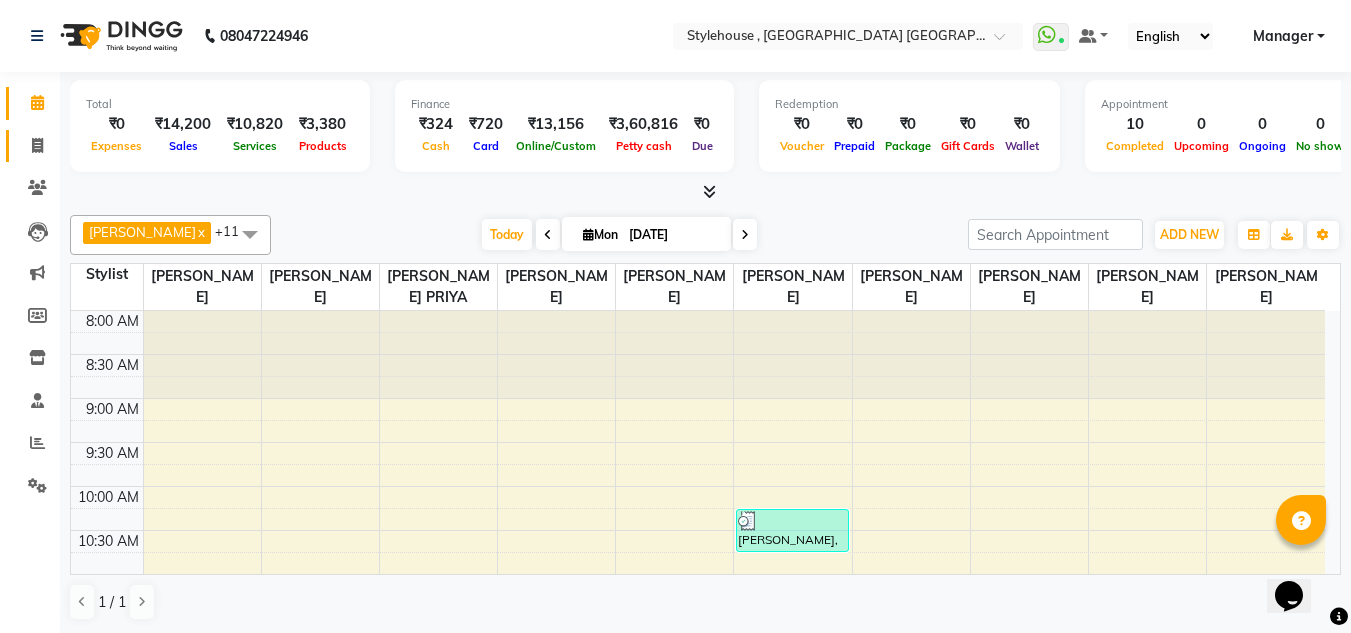 click on "Invoice" 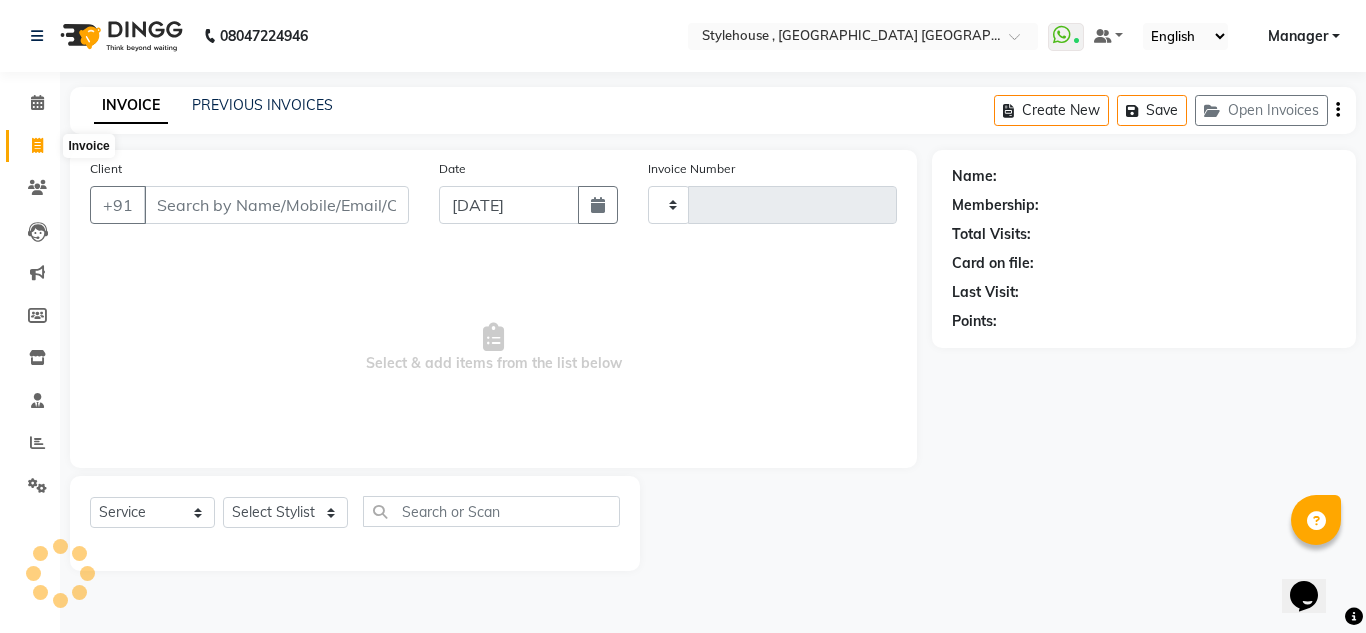 type on "1256" 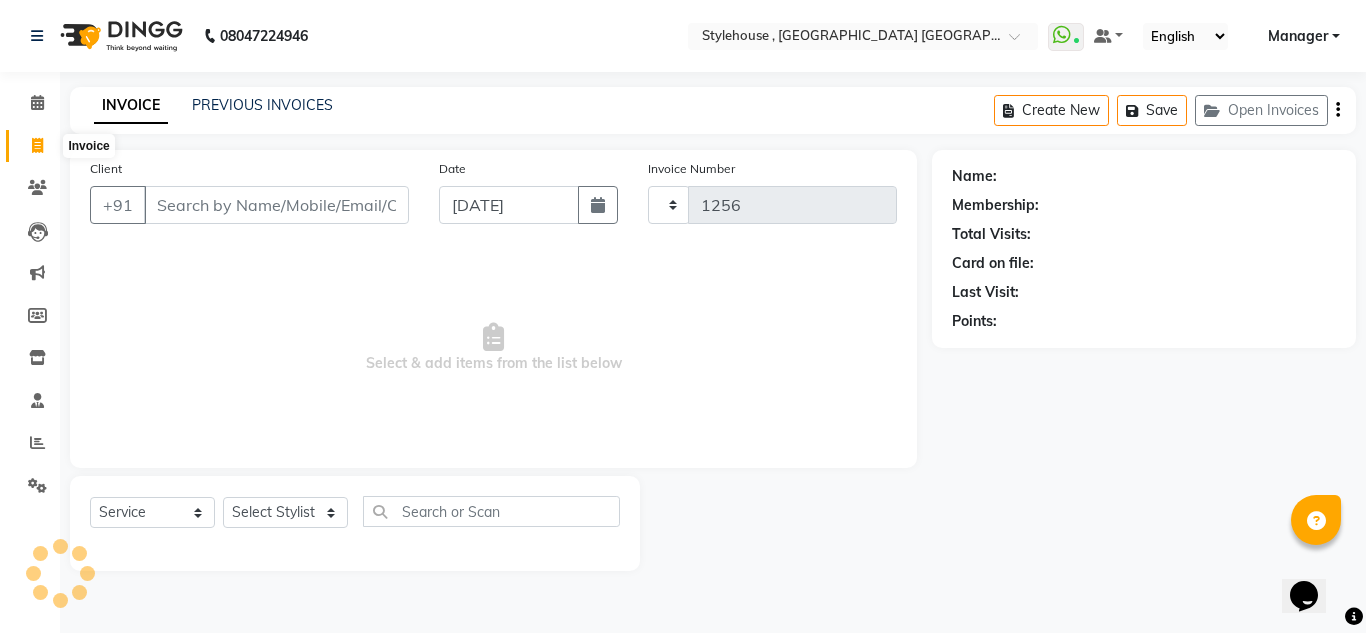 select on "7793" 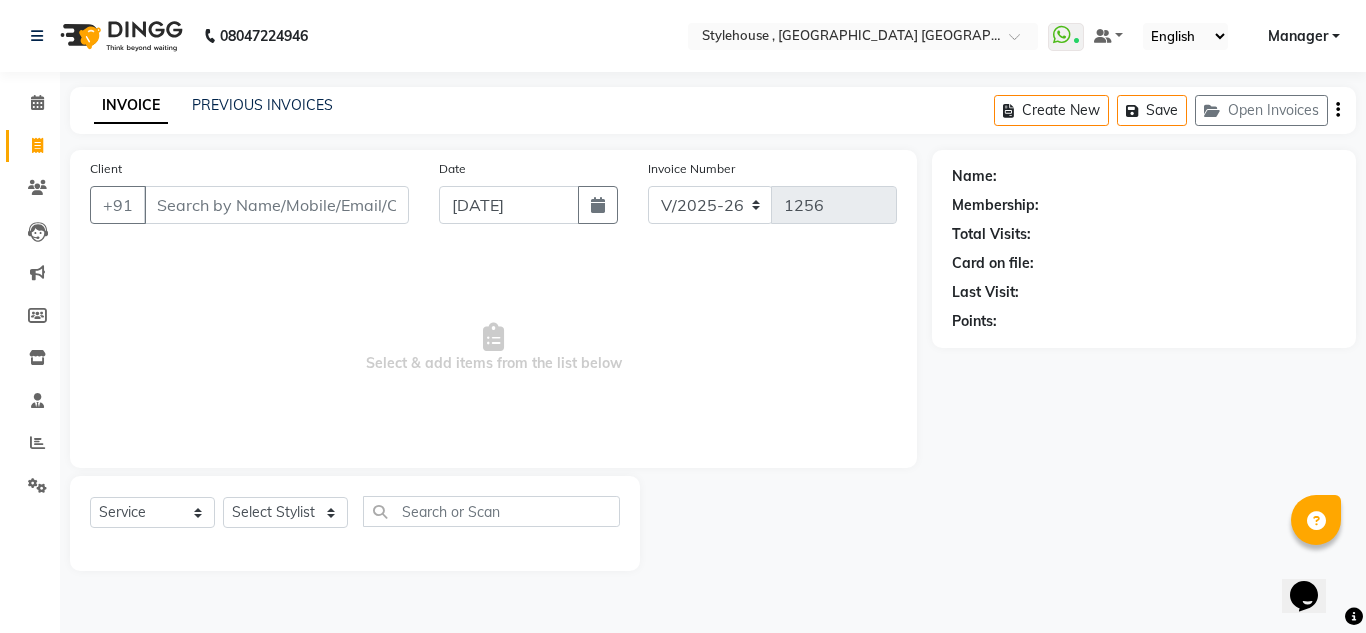 click on "Client" at bounding box center (276, 205) 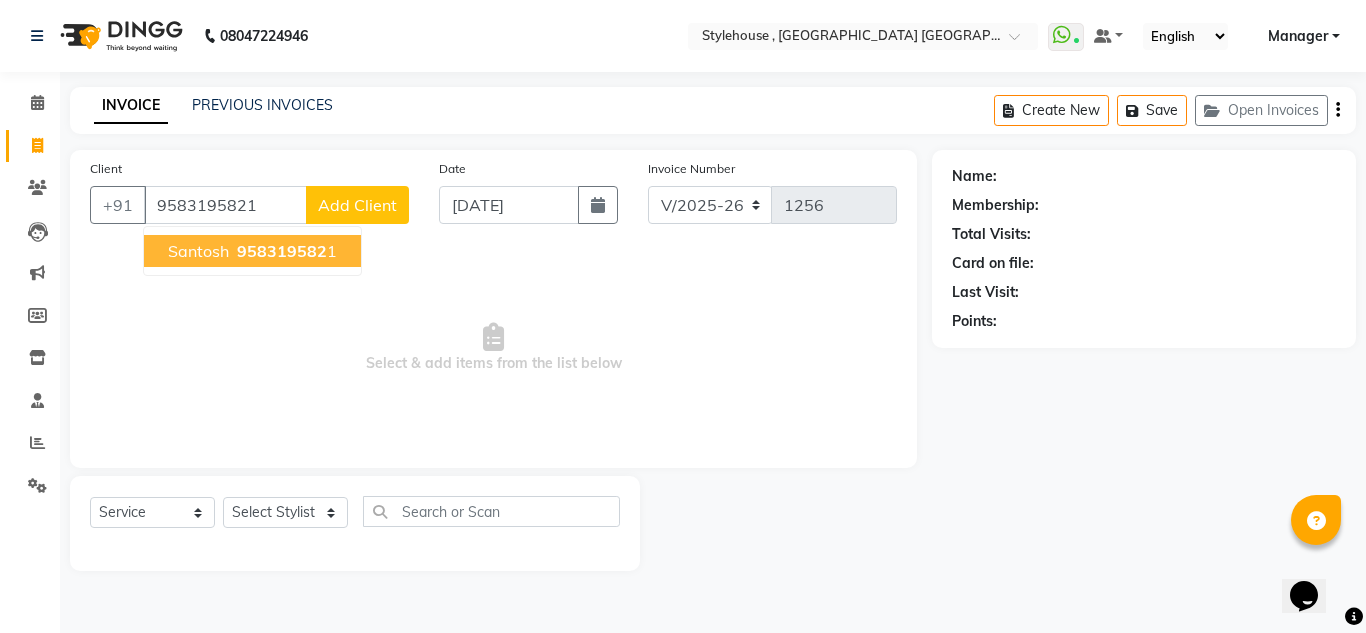 type on "9583195821" 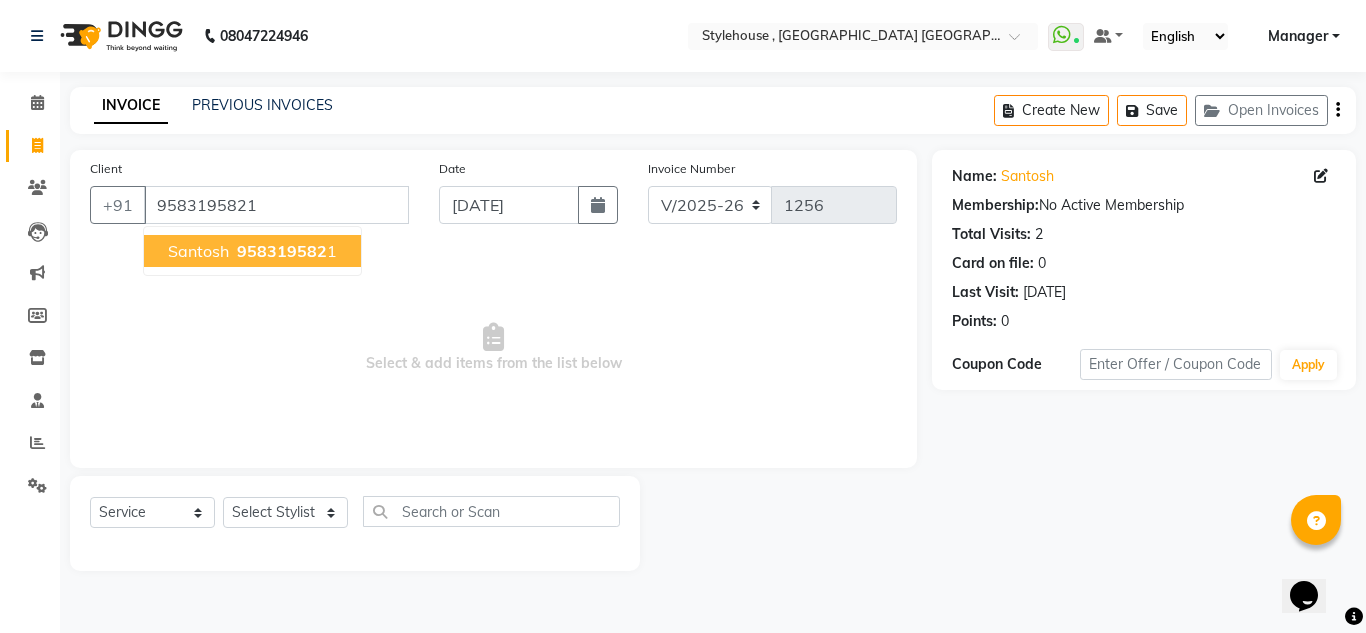 click on "Santosh   958319582 1" at bounding box center (252, 251) 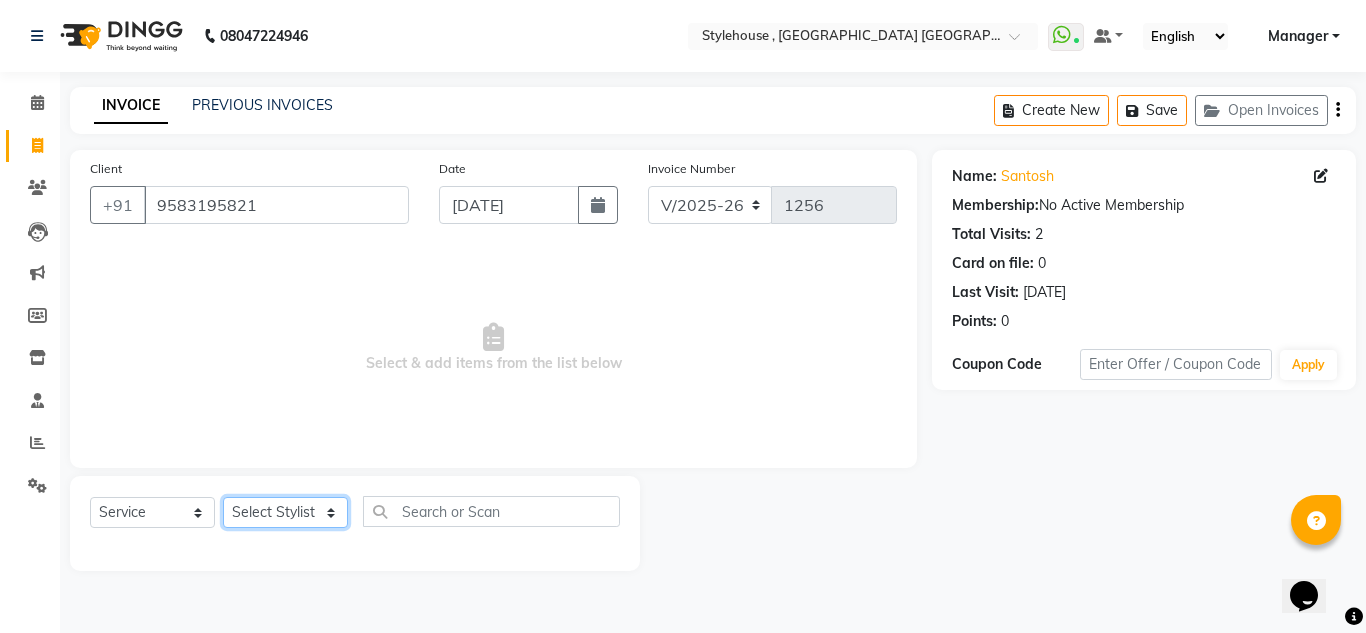 click on "Select Stylist [PERSON_NAME] [PERSON_NAME] [PERSON_NAME] [PERSON_NAME] PRIYA Manager [PERSON_NAME] [PERSON_NAME] [PERSON_NAME] PRIYANKA NANDA PUJA [PERSON_NAME] [PERSON_NAME] [PERSON_NAME] SAMEER [PERSON_NAME] [PERSON_NAME]" 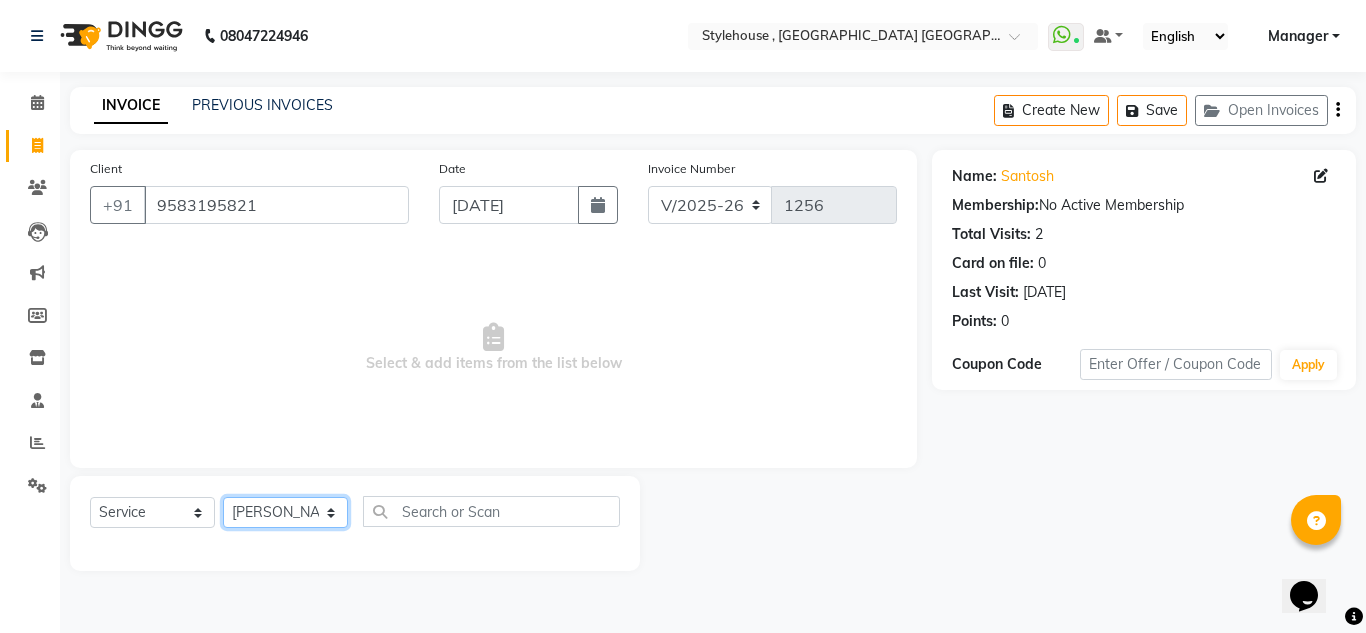 click on "Select Stylist [PERSON_NAME] [PERSON_NAME] [PERSON_NAME] [PERSON_NAME] PRIYA Manager [PERSON_NAME] [PERSON_NAME] [PERSON_NAME] PRIYANKA NANDA PUJA [PERSON_NAME] [PERSON_NAME] [PERSON_NAME] SAMEER [PERSON_NAME] [PERSON_NAME]" 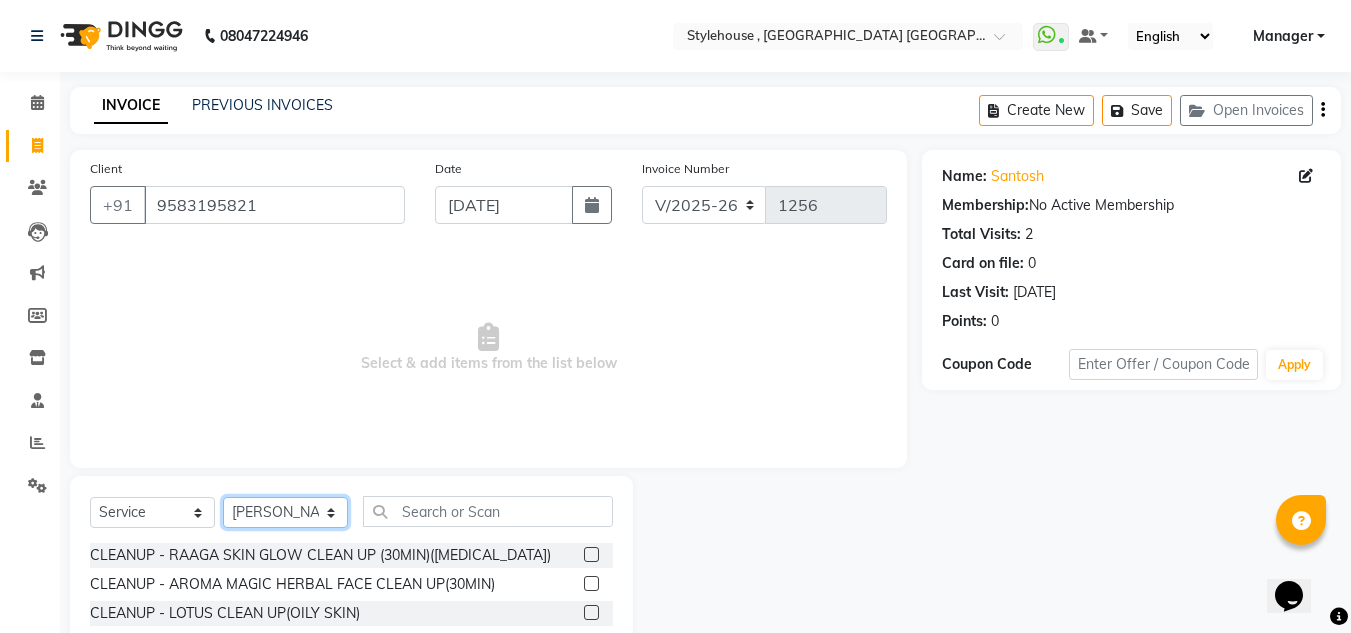 click on "Select Stylist [PERSON_NAME] [PERSON_NAME] [PERSON_NAME] [PERSON_NAME] PRIYA Manager [PERSON_NAME] [PERSON_NAME] [PERSON_NAME] PRIYANKA NANDA PUJA [PERSON_NAME] [PERSON_NAME] [PERSON_NAME] SAMEER [PERSON_NAME] [PERSON_NAME]" 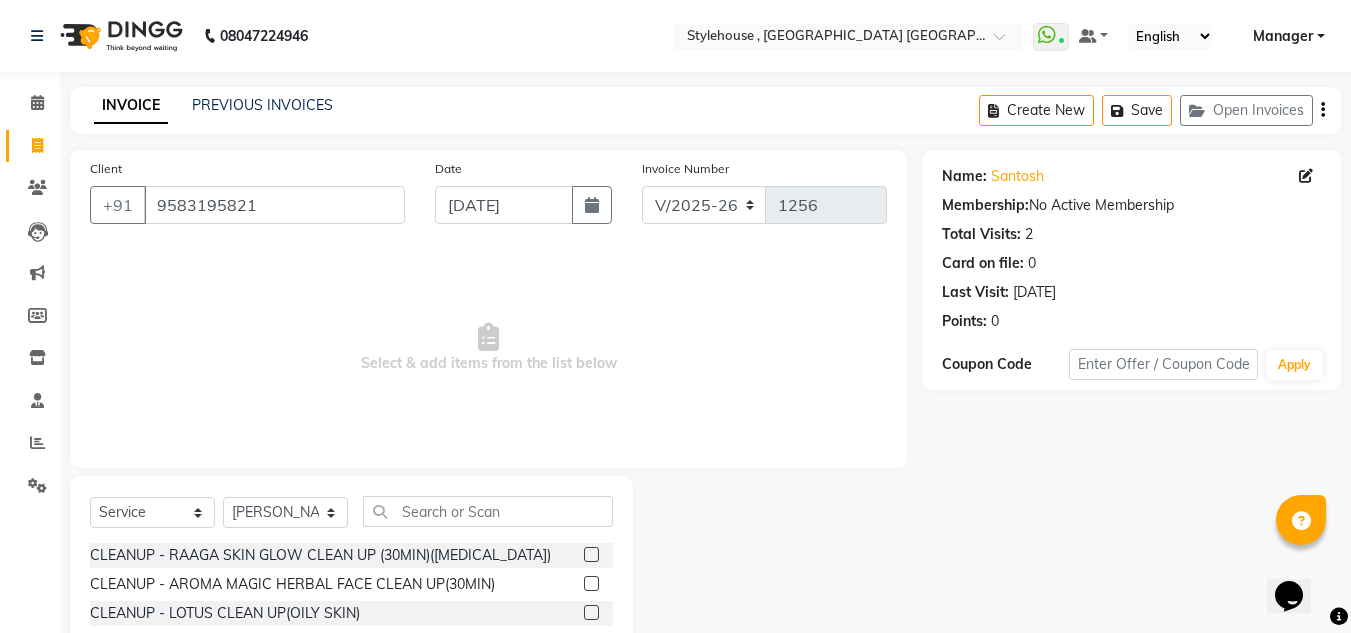 click on "Select  Service  Product  Membership  Package Voucher Prepaid Gift Card  Select Stylist [PERSON_NAME] [PERSON_NAME] [PERSON_NAME] [PERSON_NAME] PRIYA Manager [PERSON_NAME] [PERSON_NAME] [PERSON_NAME] PRIYANKA NANDA PUJA [PERSON_NAME] [PERSON_NAME] [PERSON_NAME] [PERSON_NAME] [PERSON_NAME]" 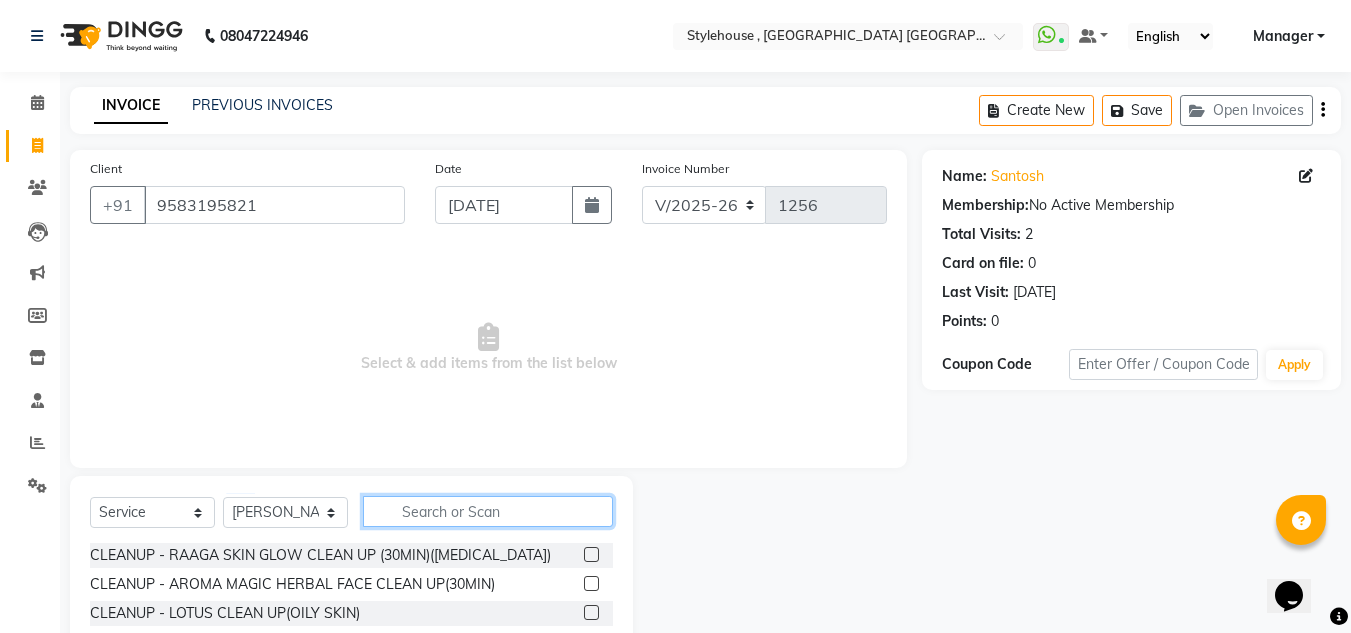 click 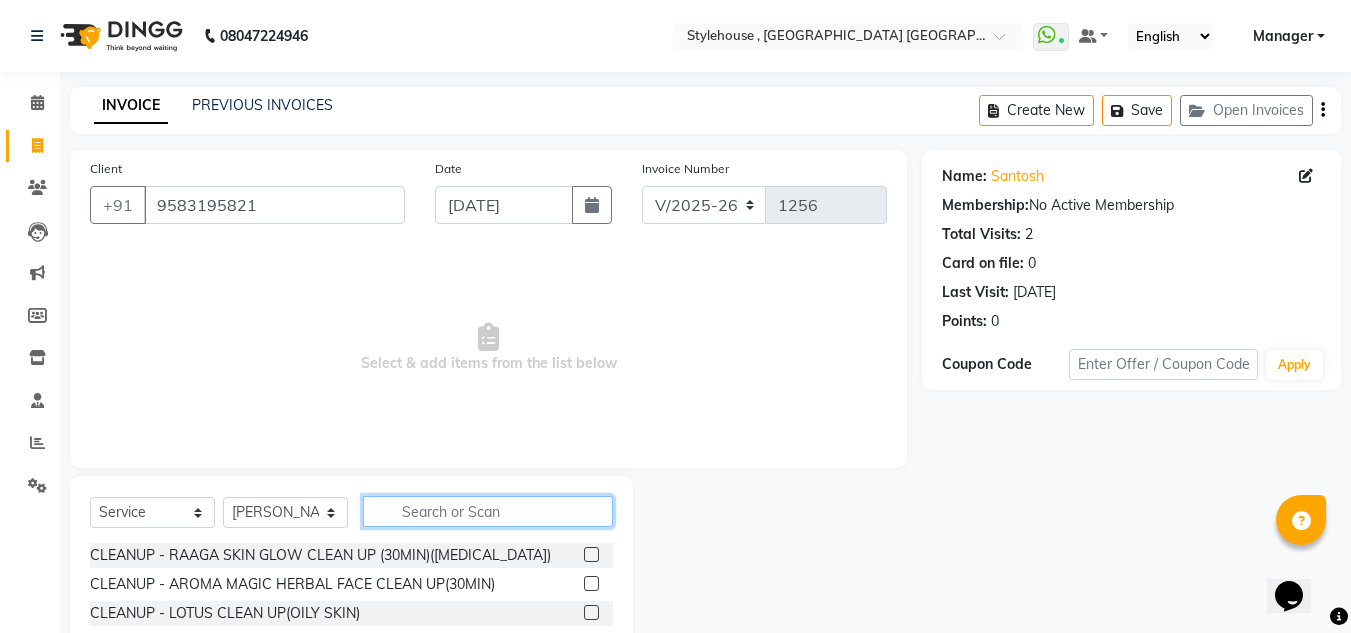 click 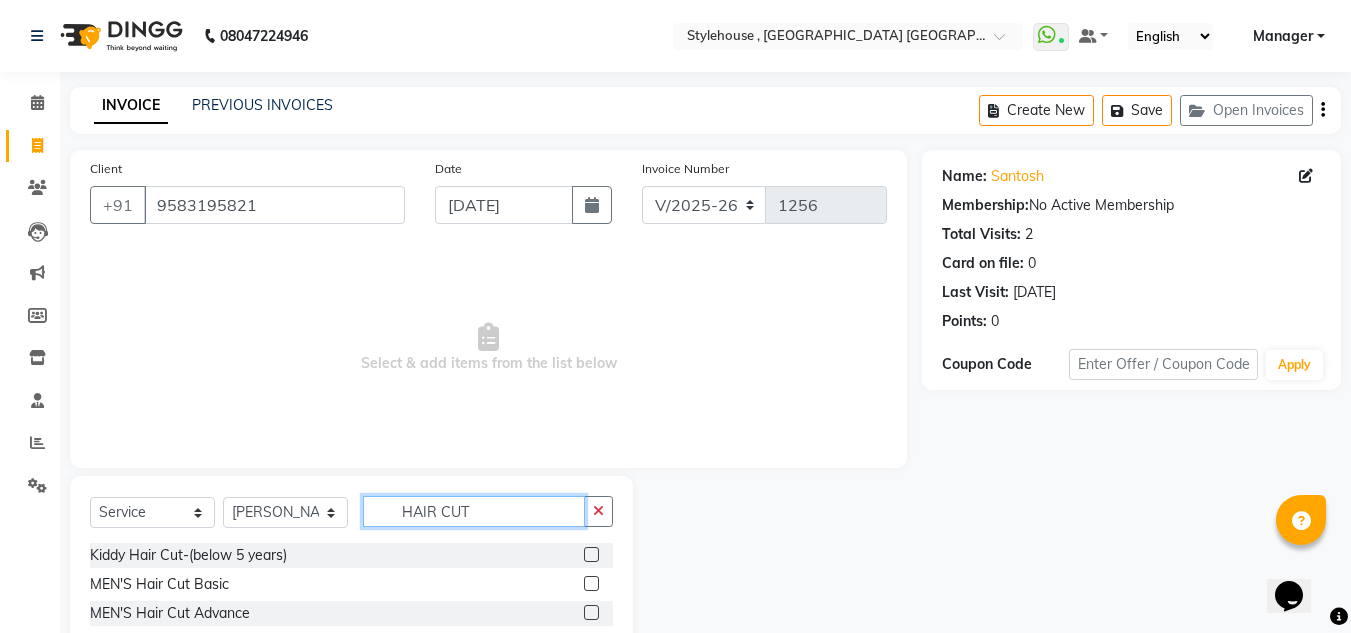 type on "HAIR CUT" 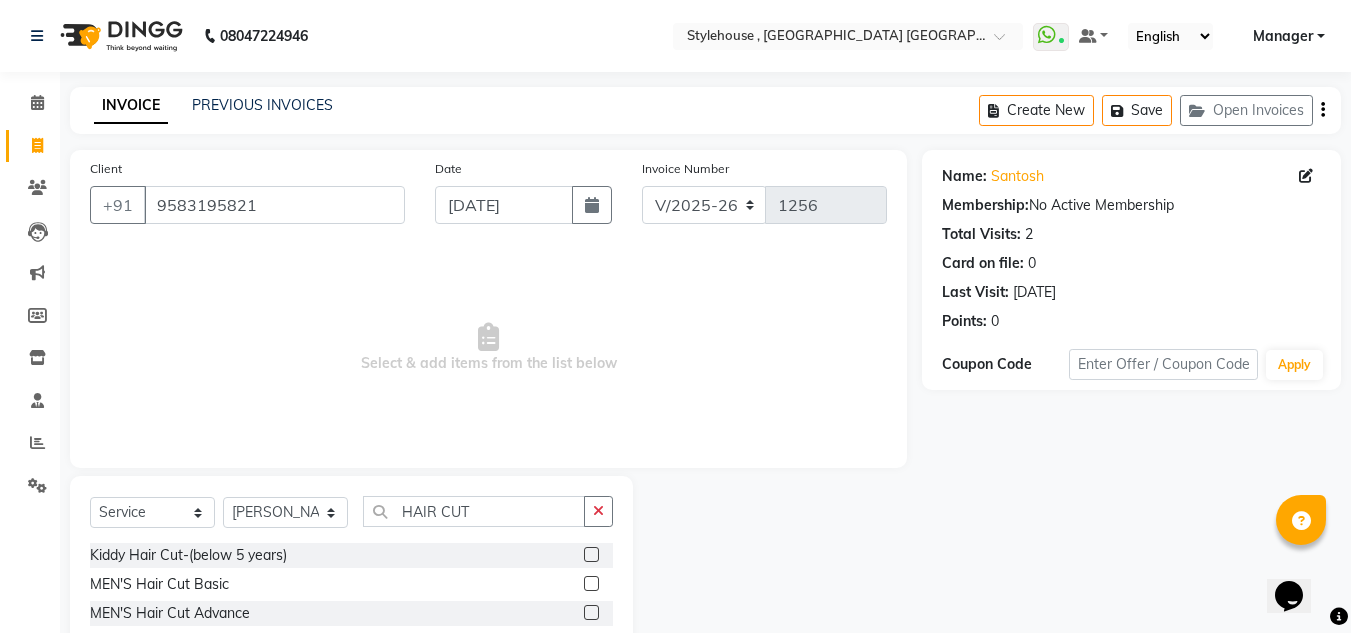 click 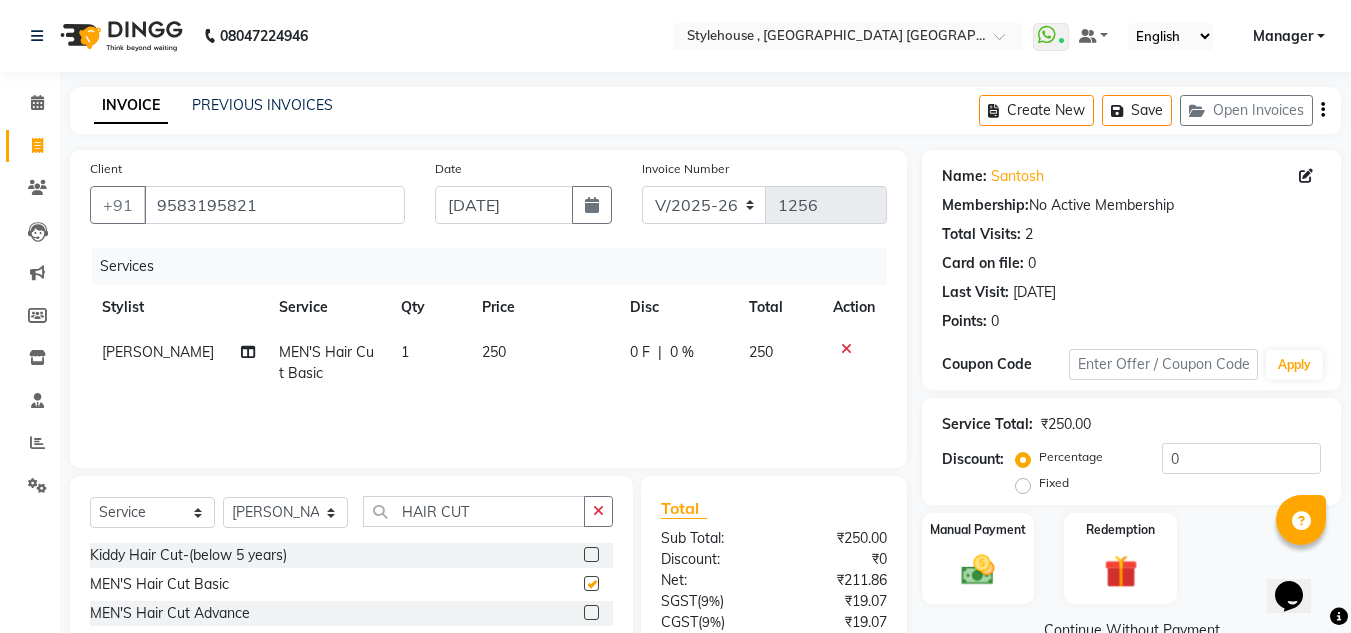 checkbox on "false" 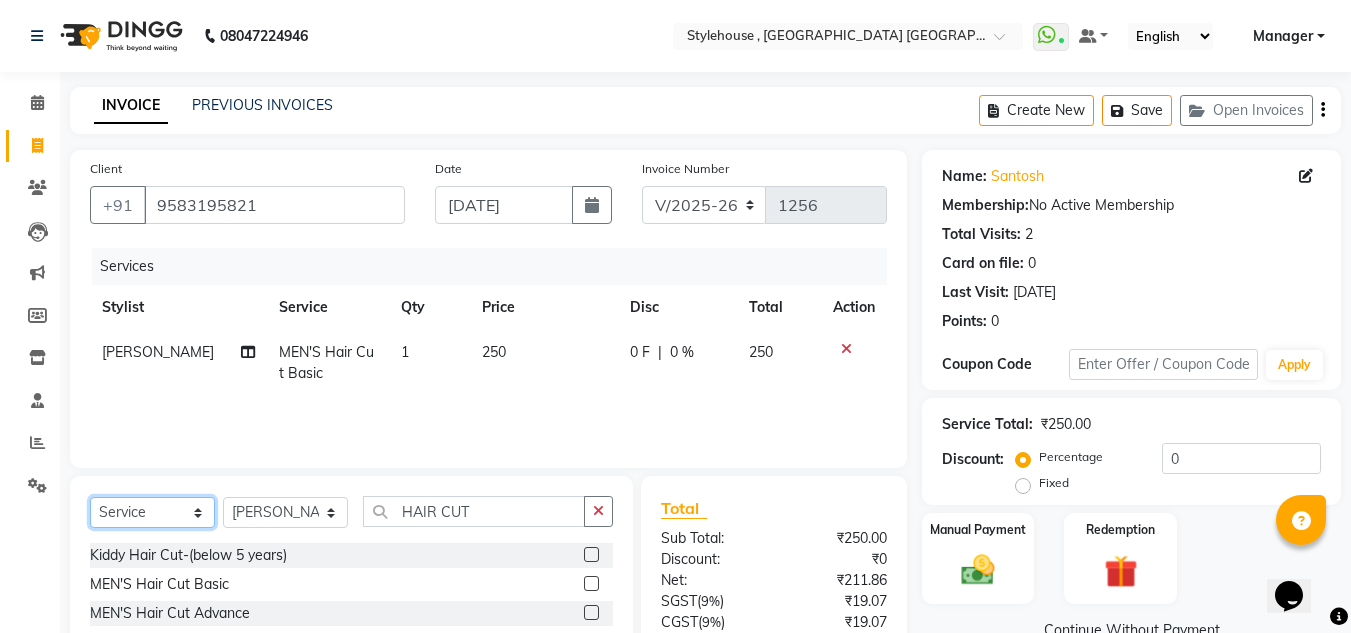 click on "Select  Service  Product  Membership  Package Voucher Prepaid Gift Card" 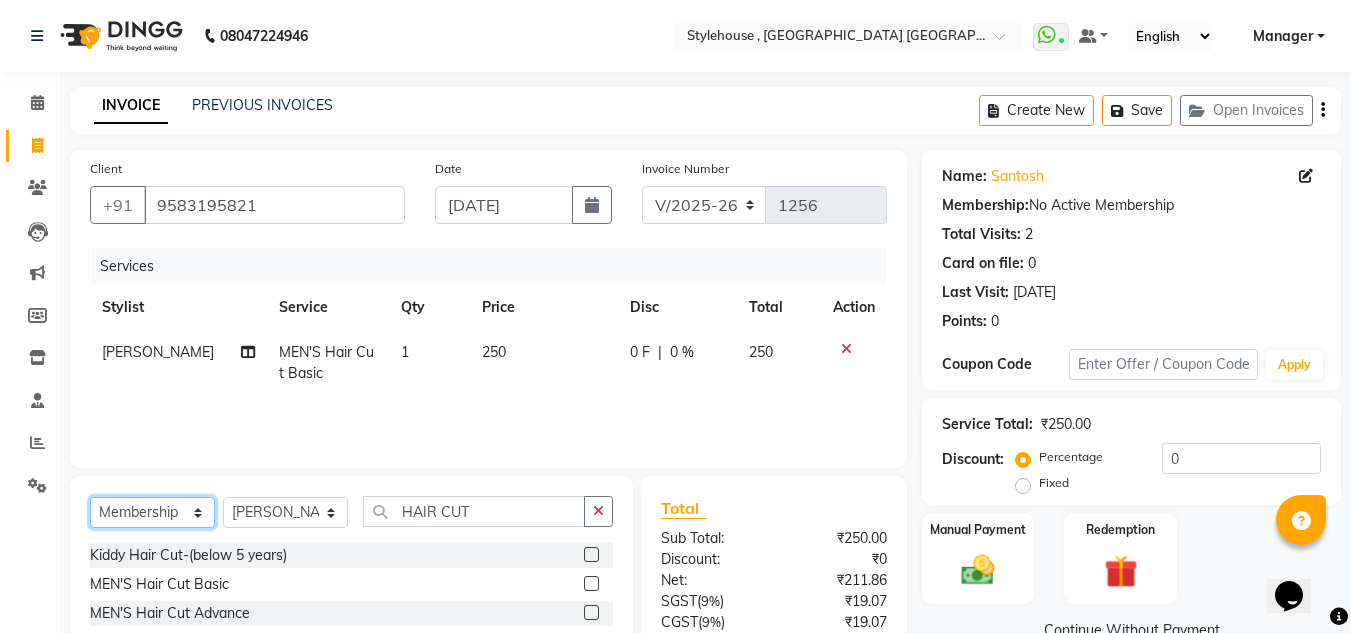 click on "Select  Service  Product  Membership  Package Voucher Prepaid Gift Card" 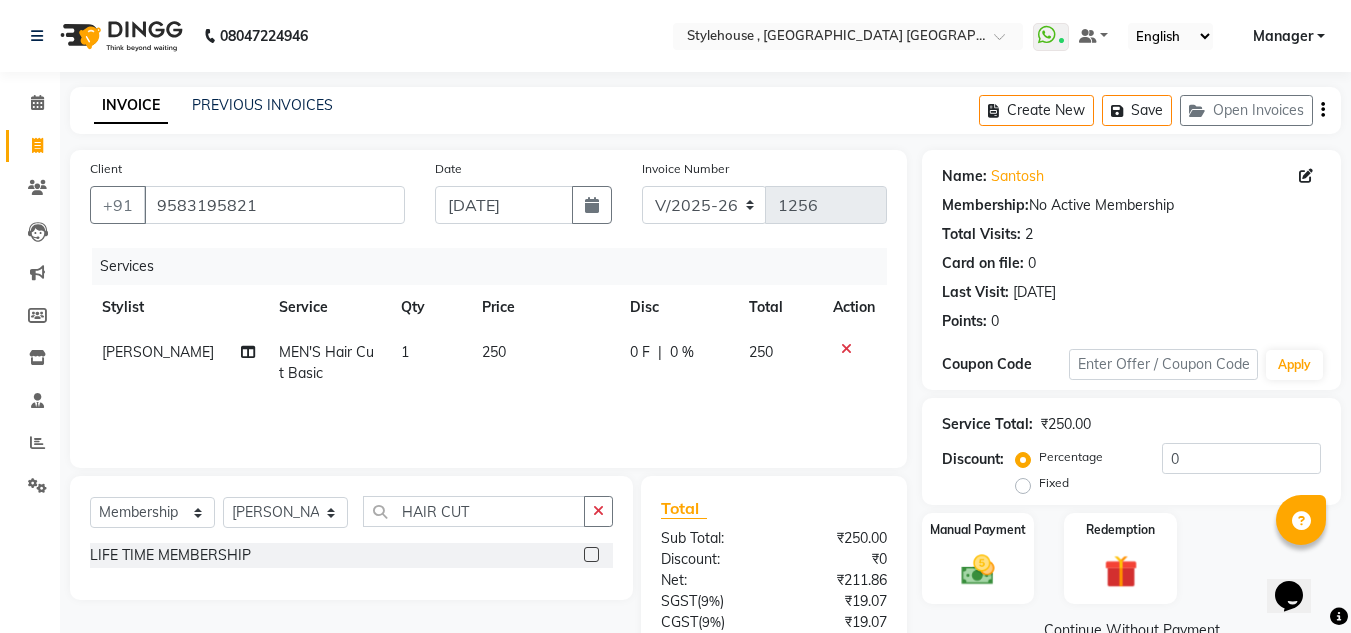 click 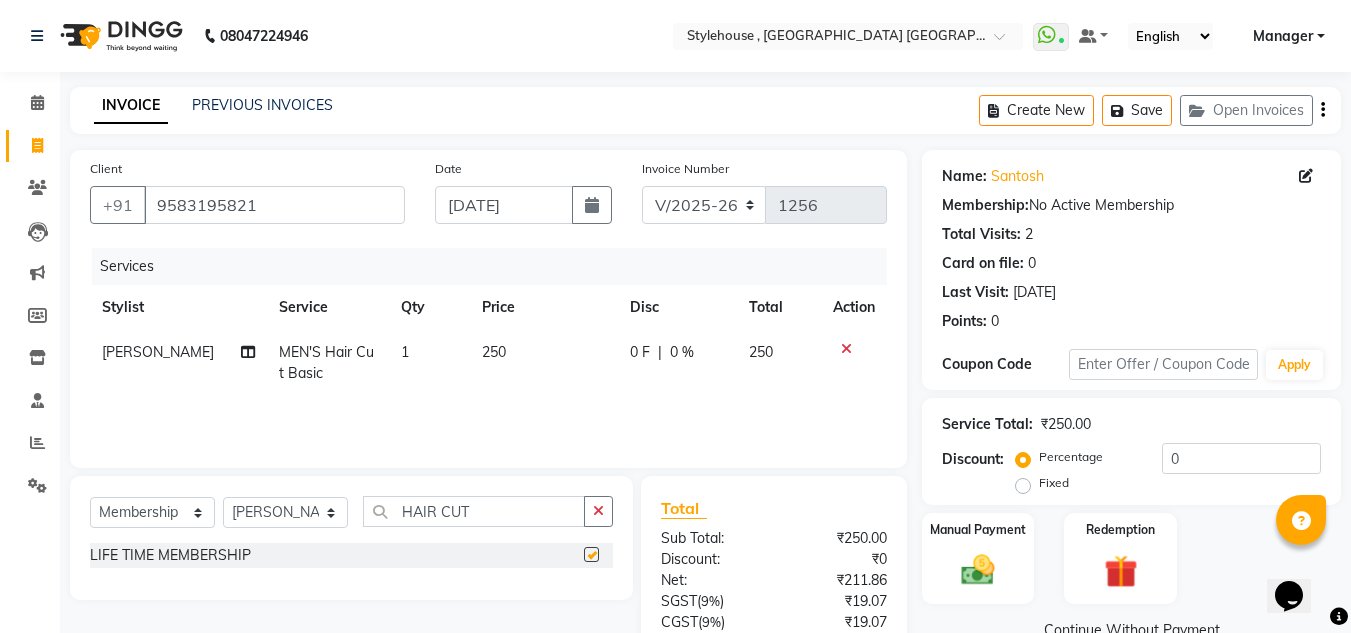 select on "select" 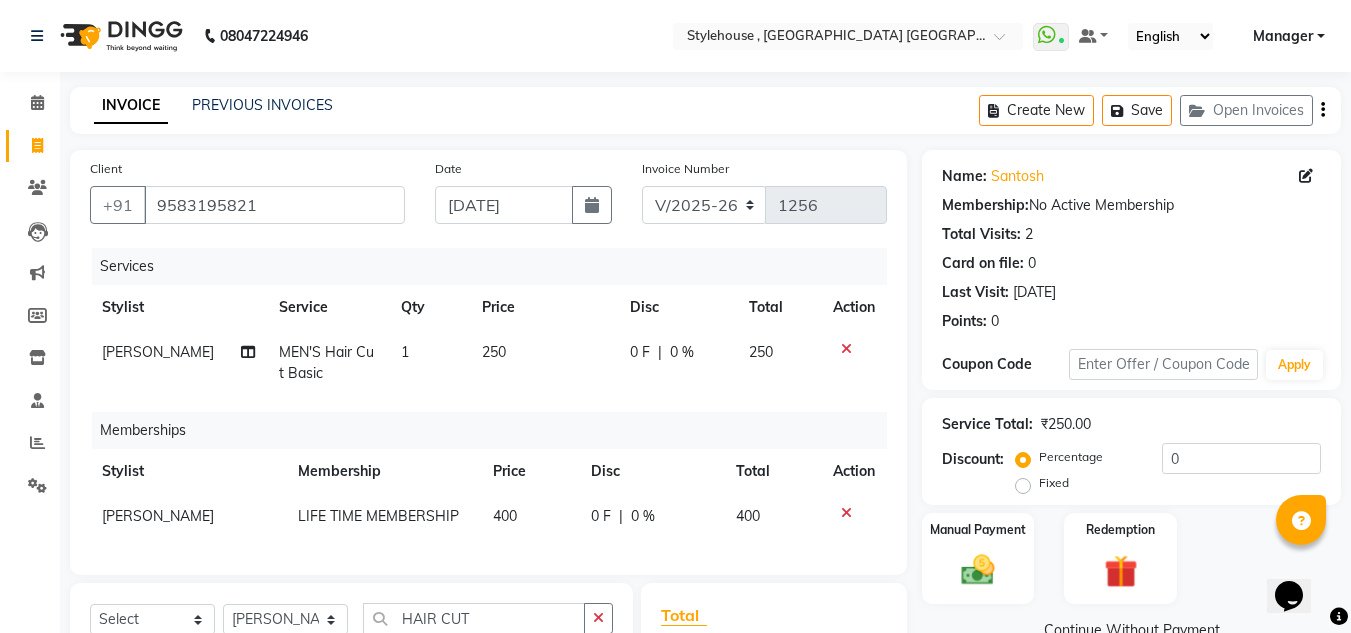 click on "400" 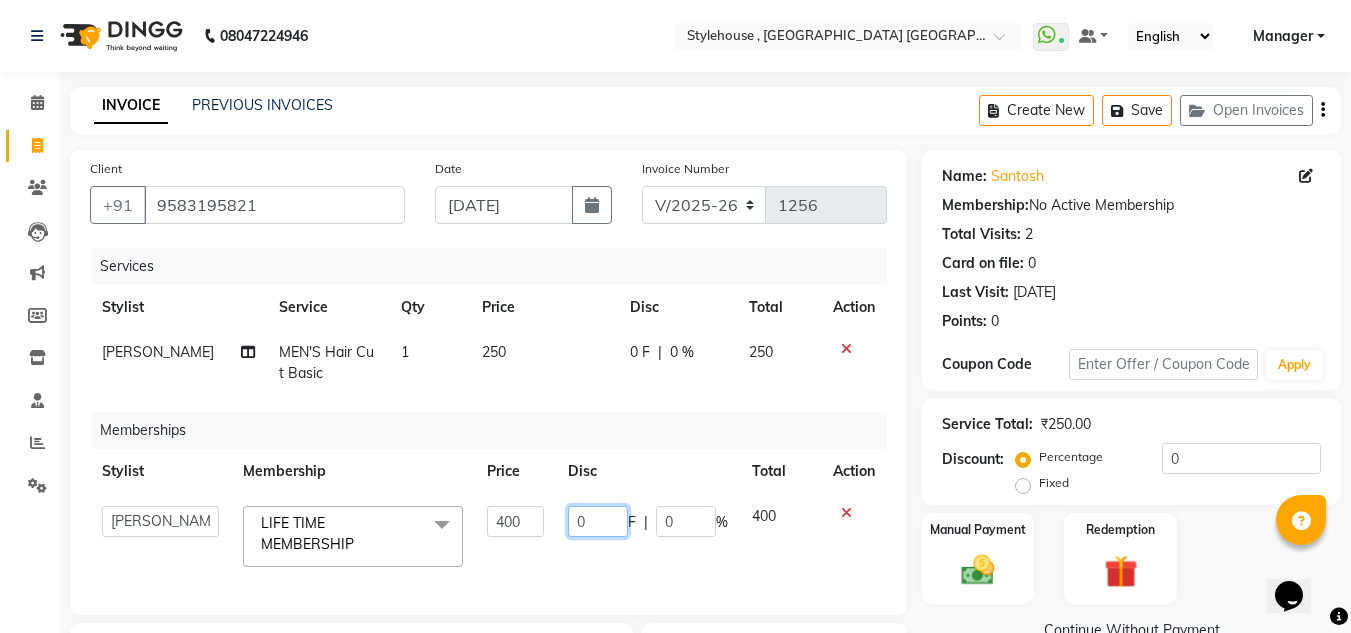 click on "0" 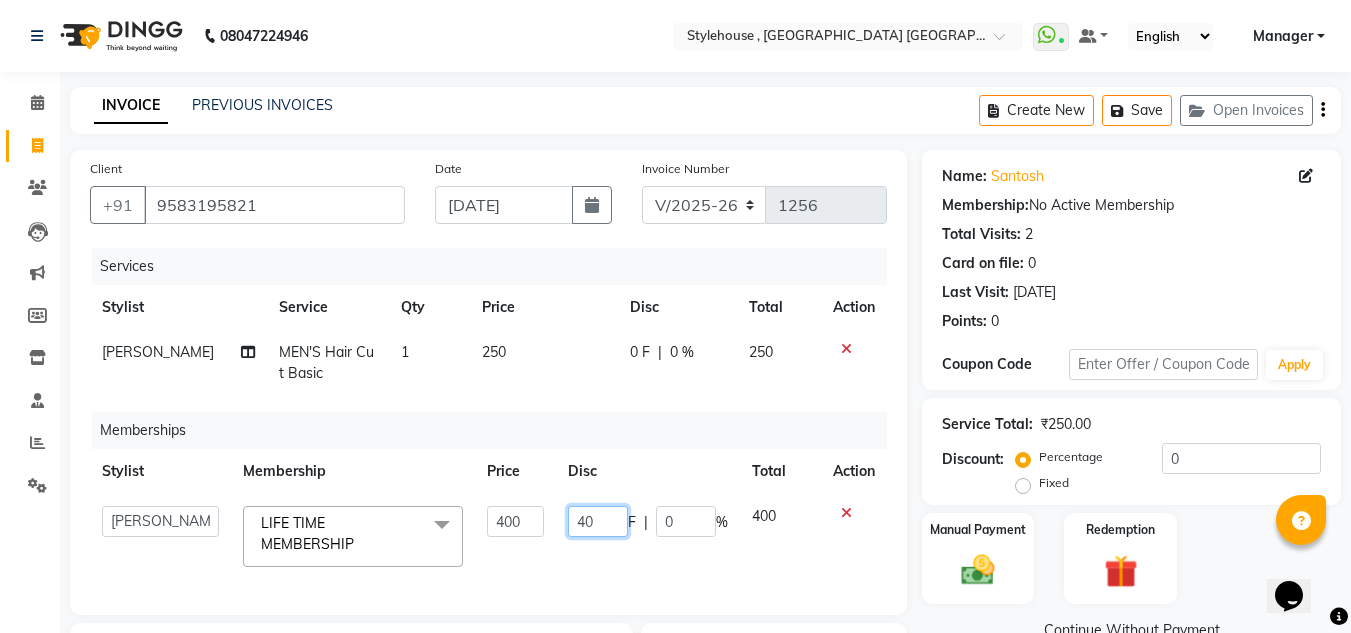 type on "400" 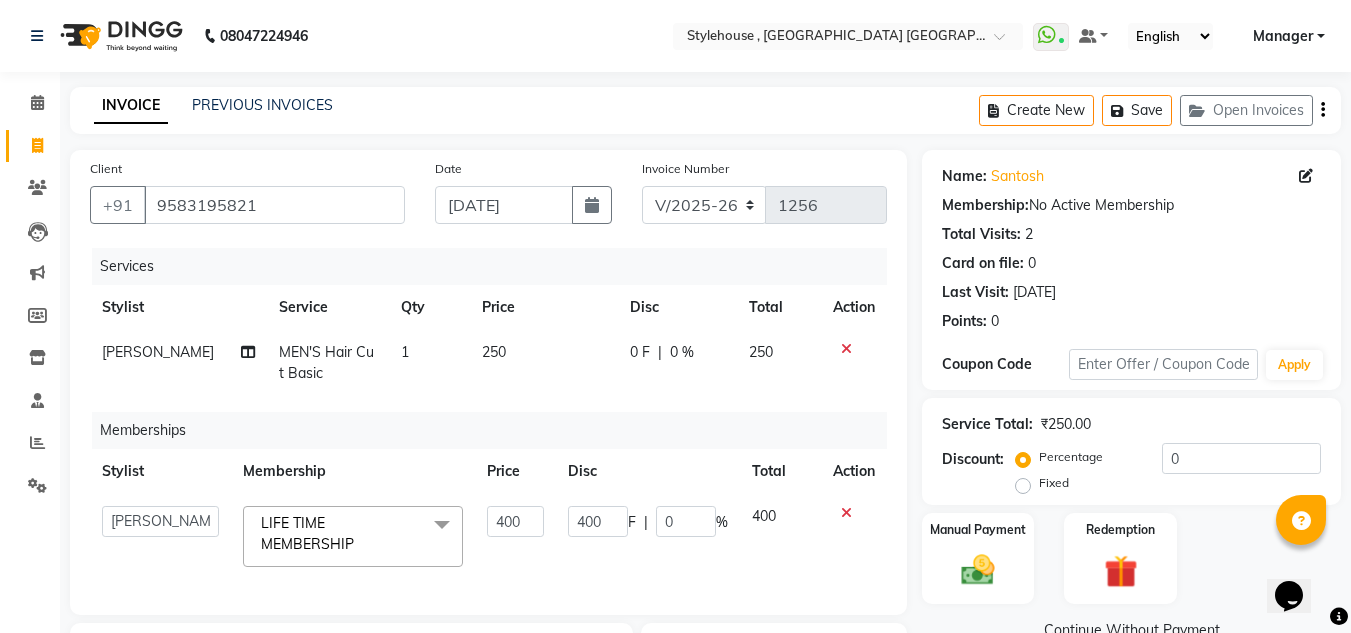 click on "250" 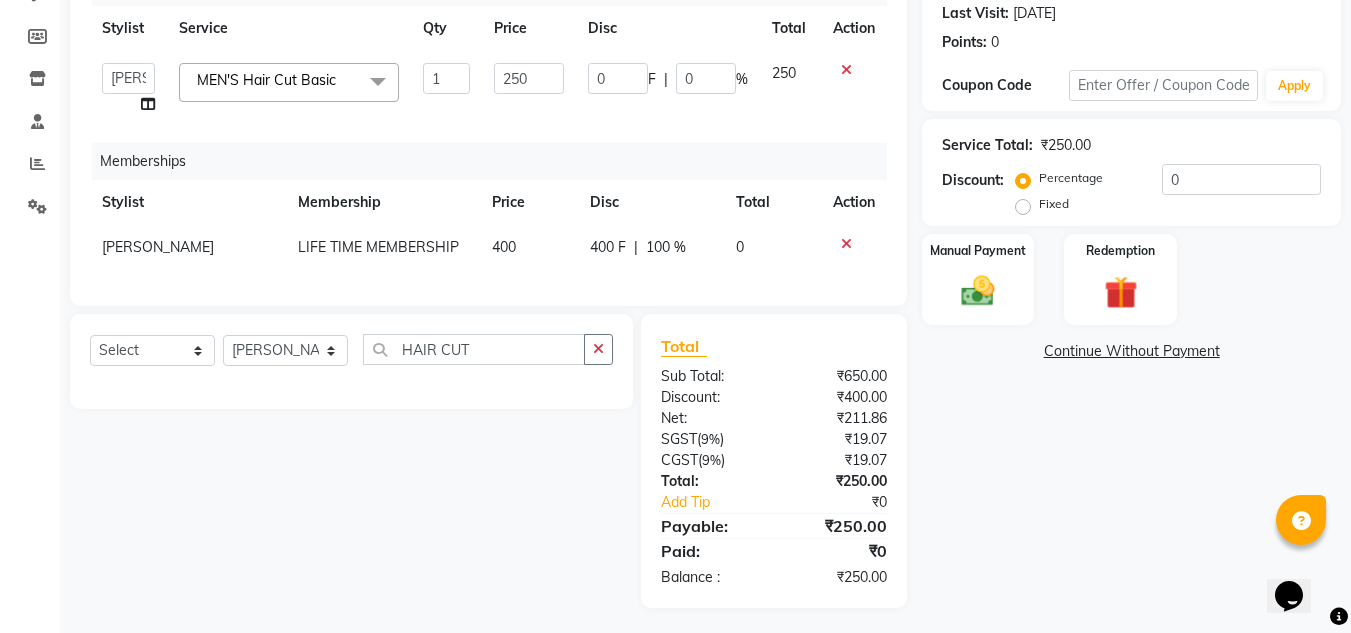 scroll, scrollTop: 299, scrollLeft: 0, axis: vertical 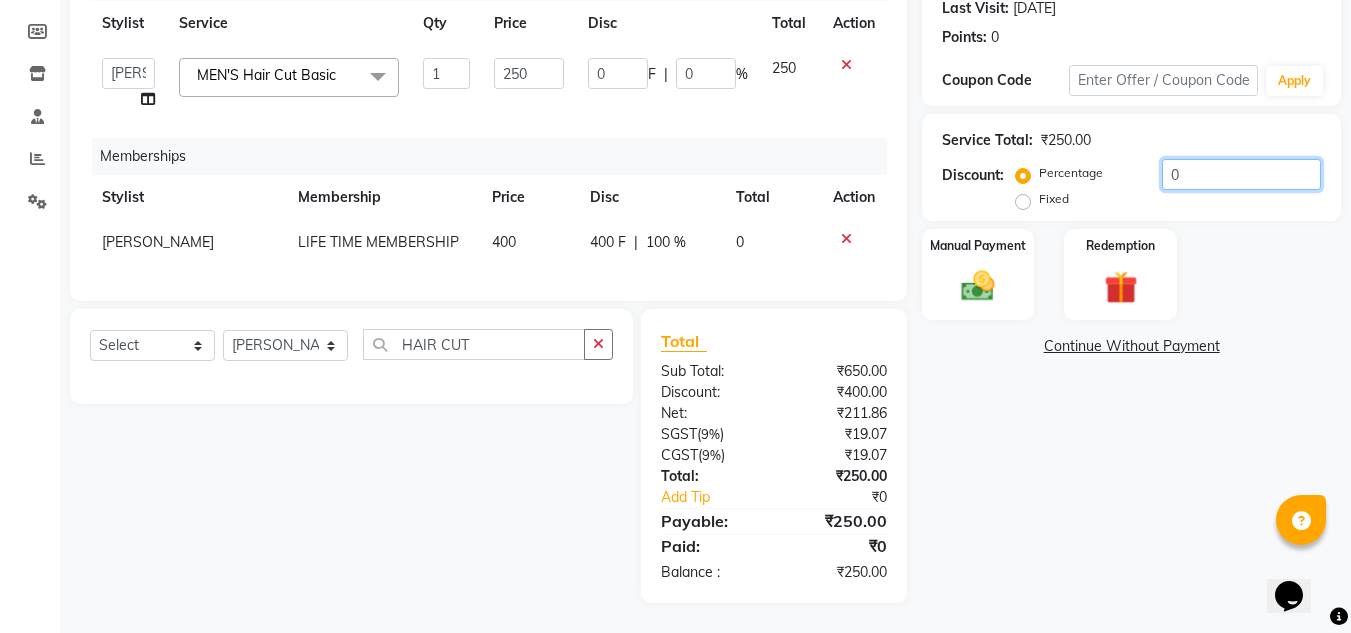click on "0" 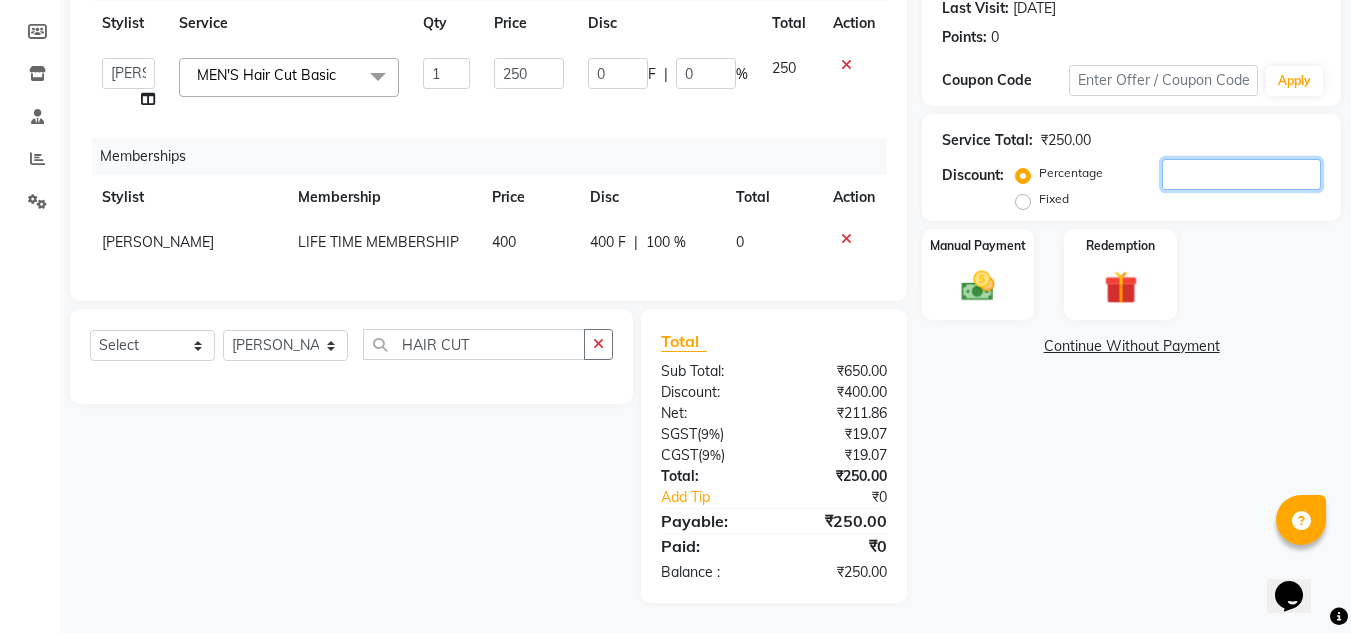 type on "2" 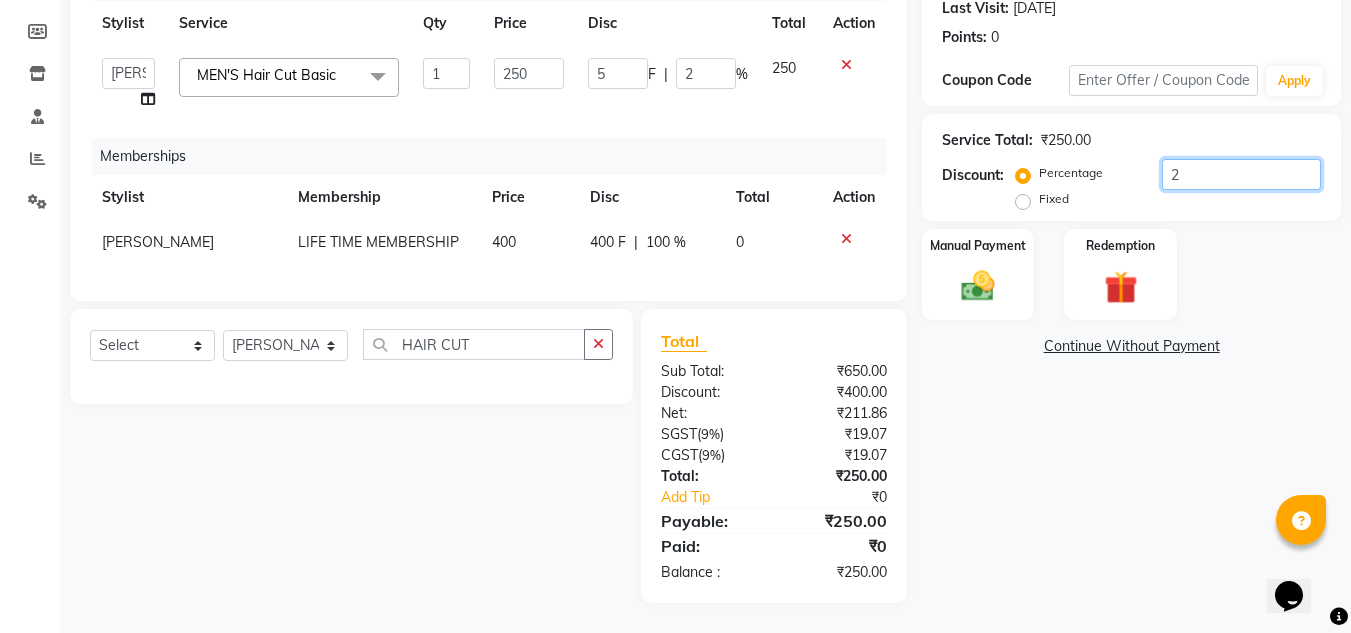 type on "20" 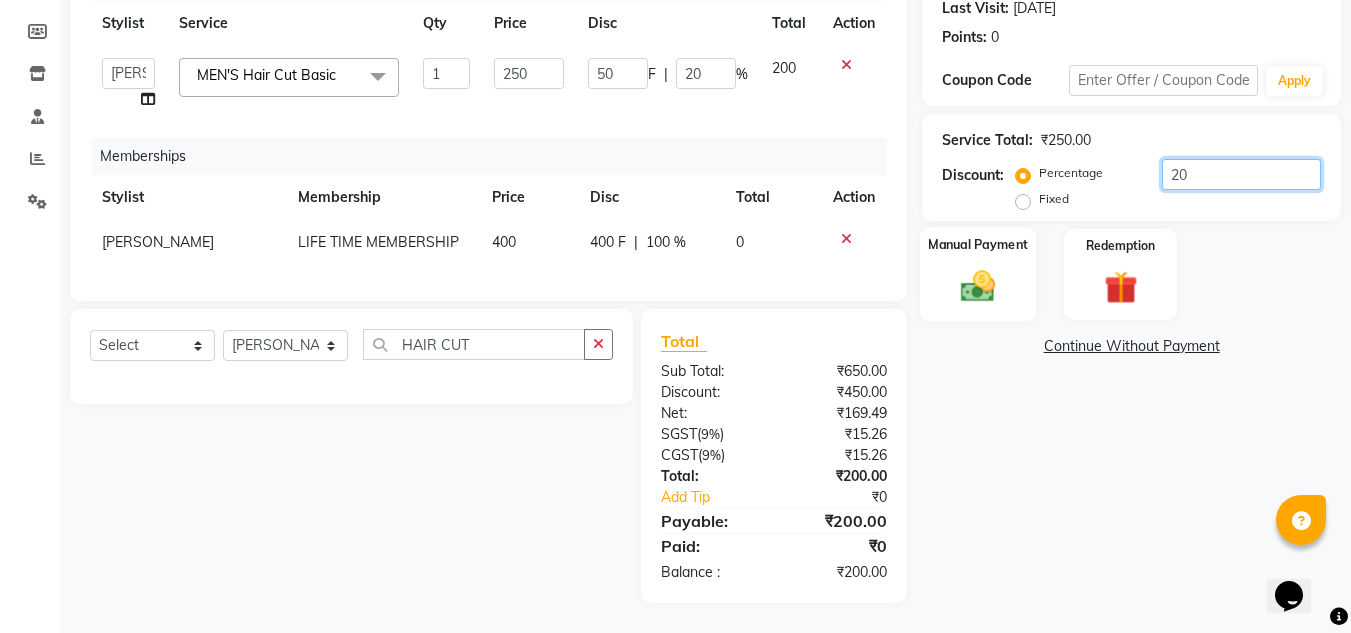 type on "20" 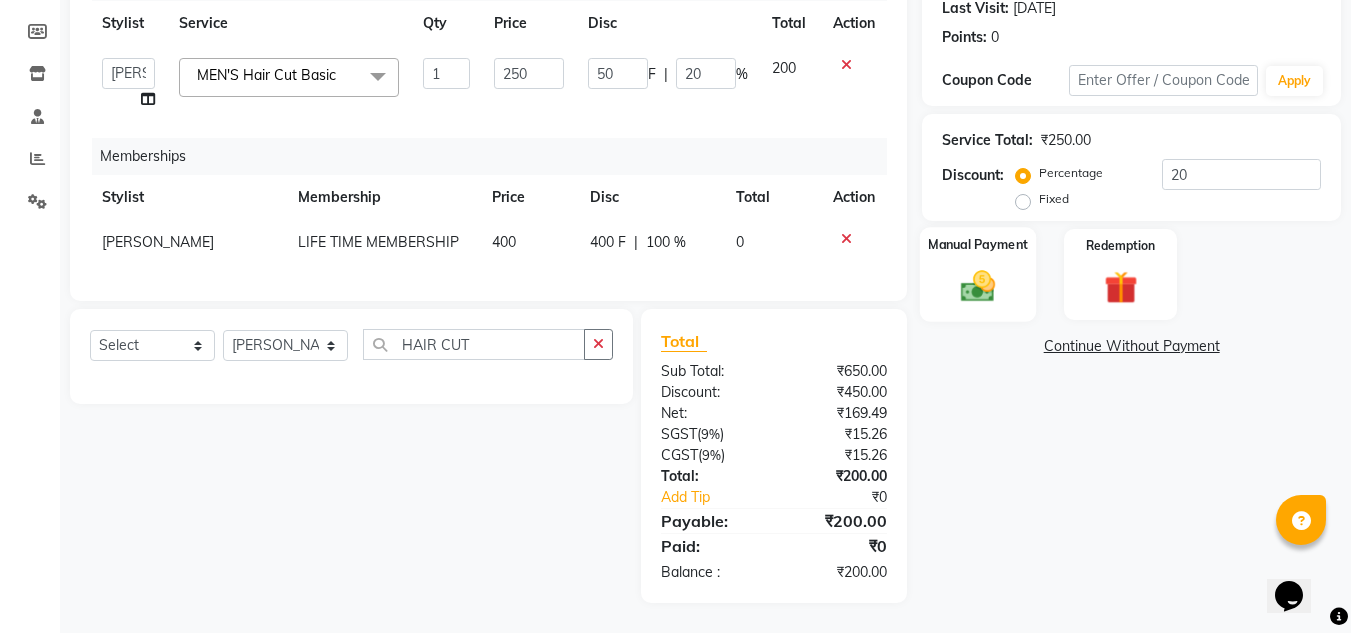 click on "Manual Payment" 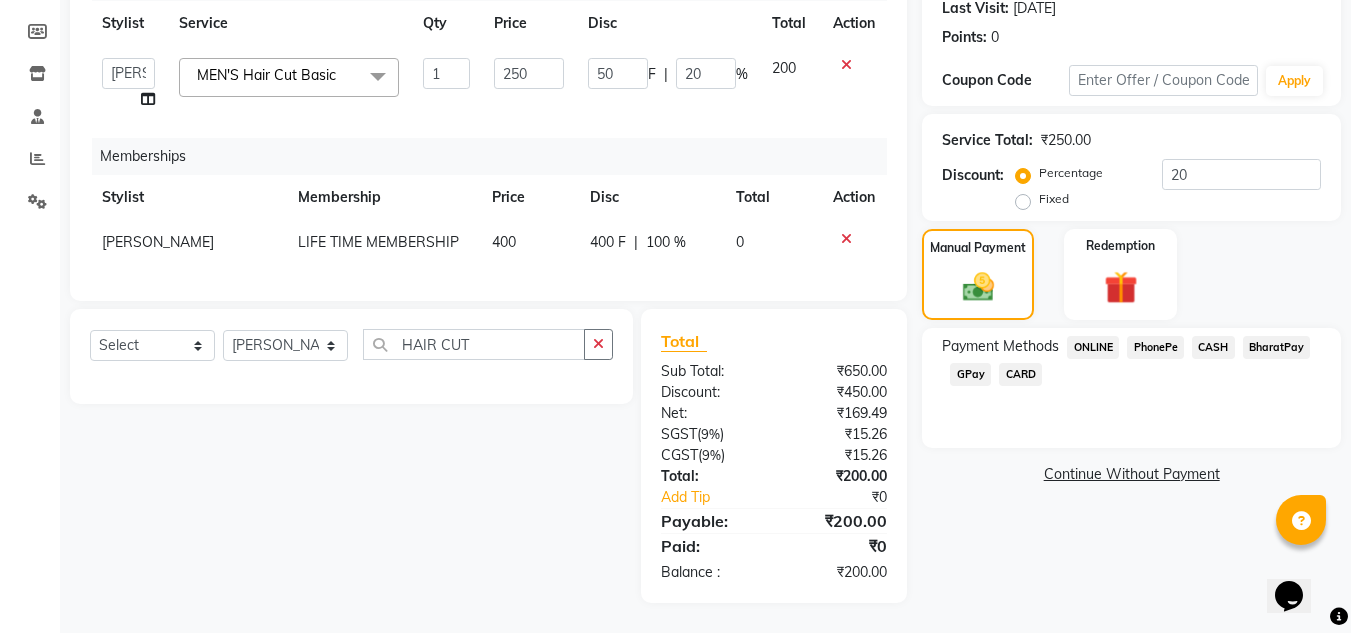 click on "PhonePe" 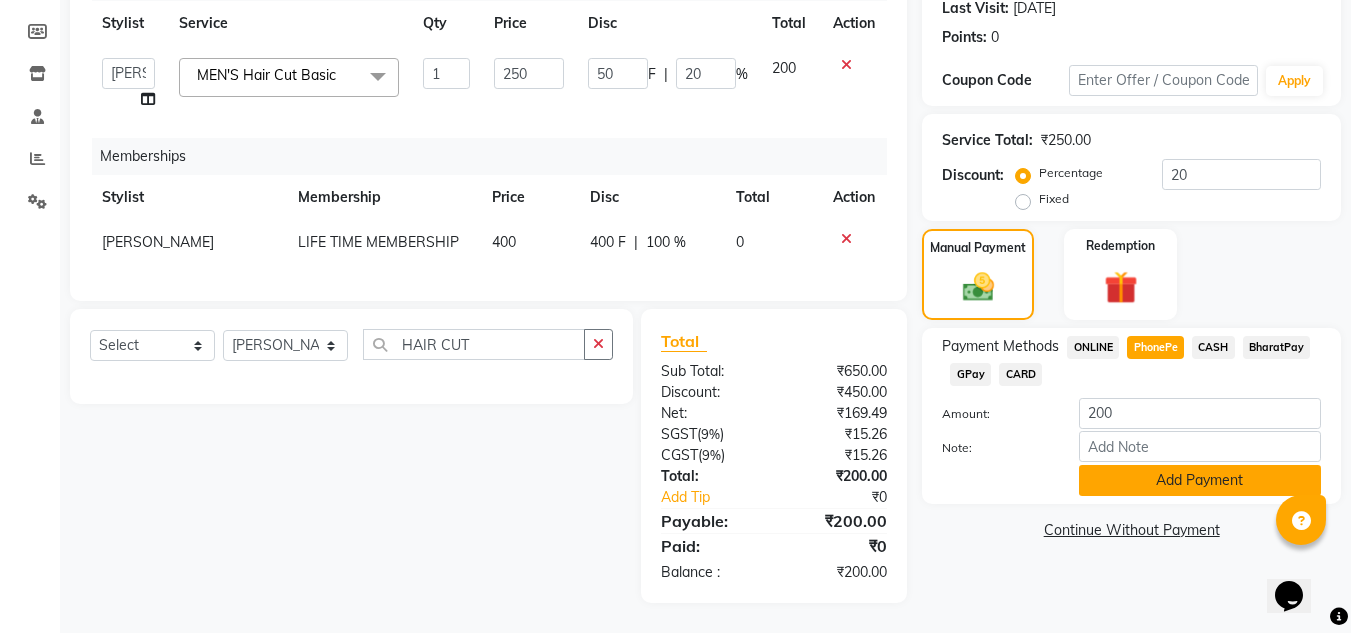 click on "Add Payment" 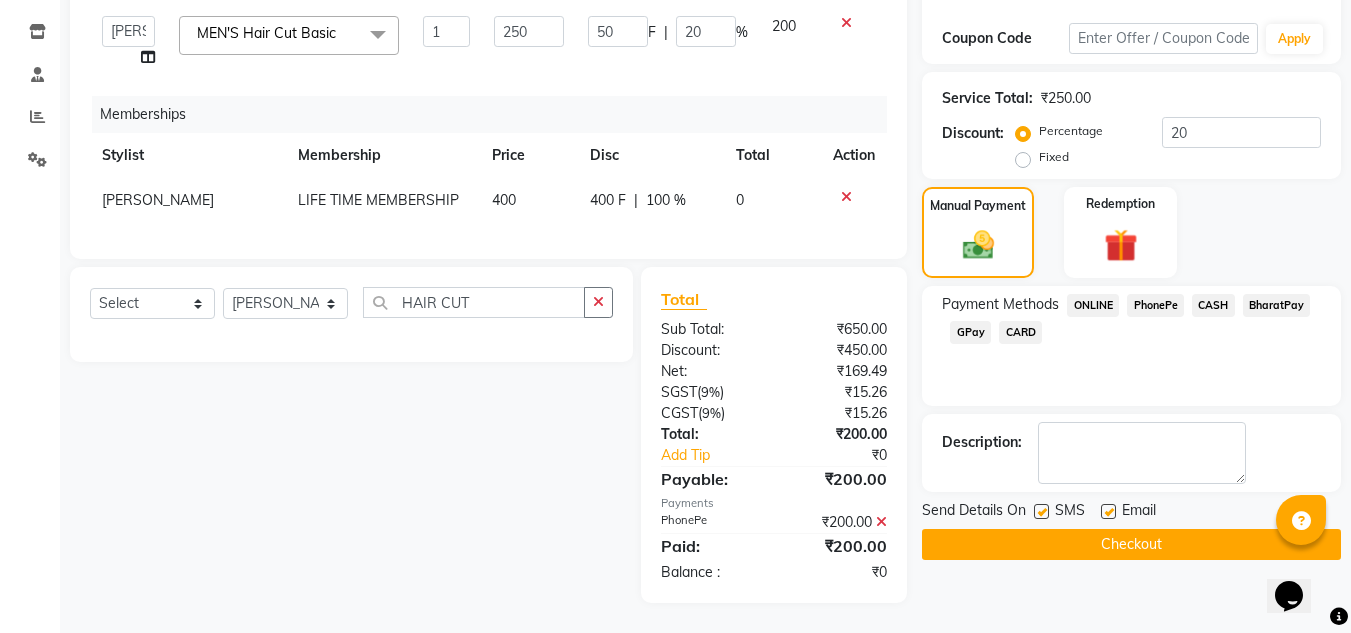 scroll, scrollTop: 341, scrollLeft: 0, axis: vertical 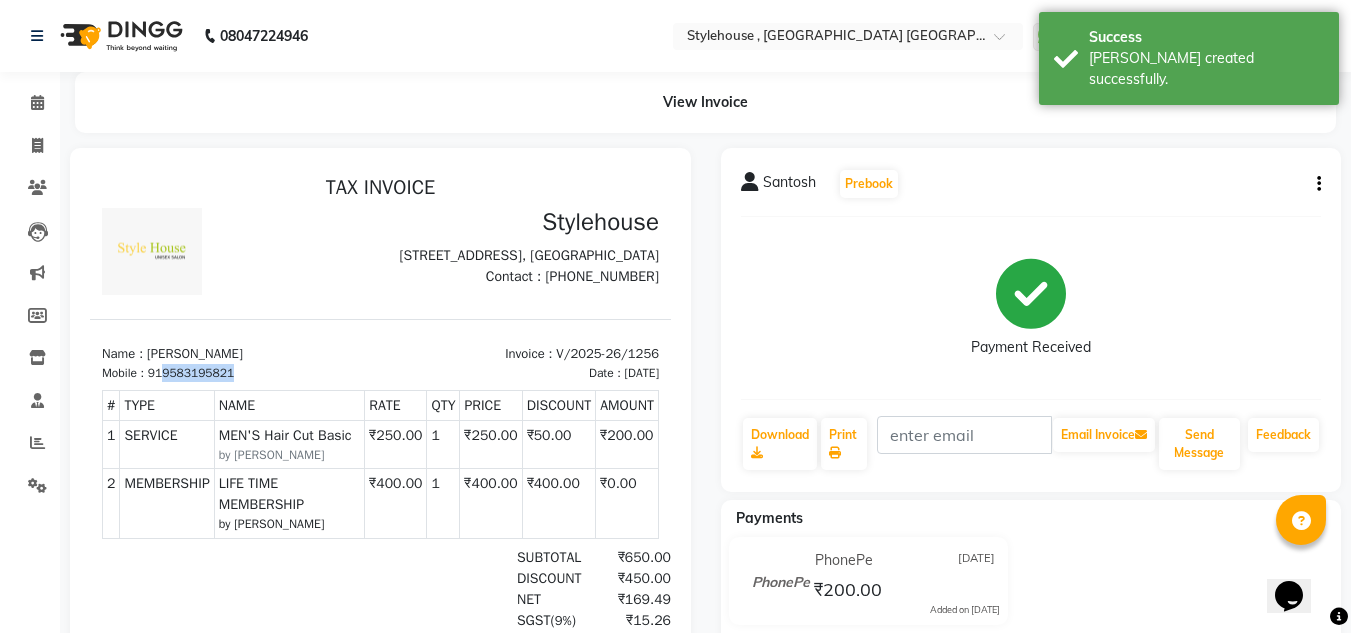 drag, startPoint x: 237, startPoint y: 403, endPoint x: 163, endPoint y: 407, distance: 74.10803 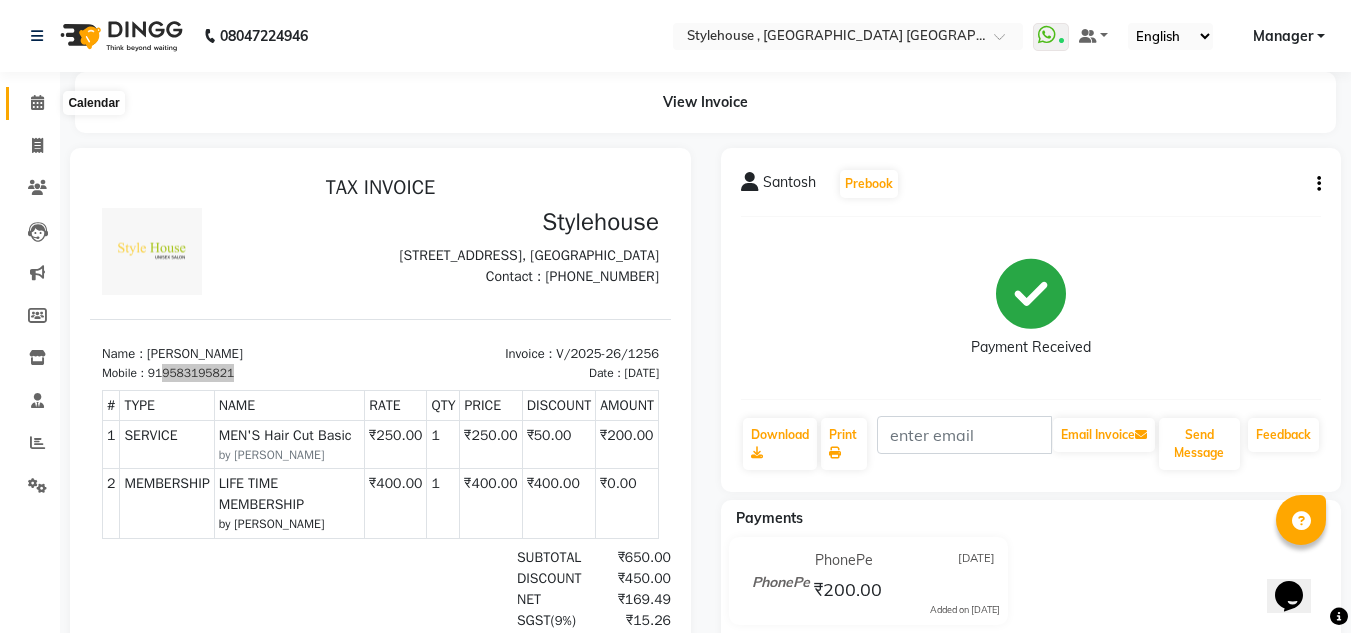 click 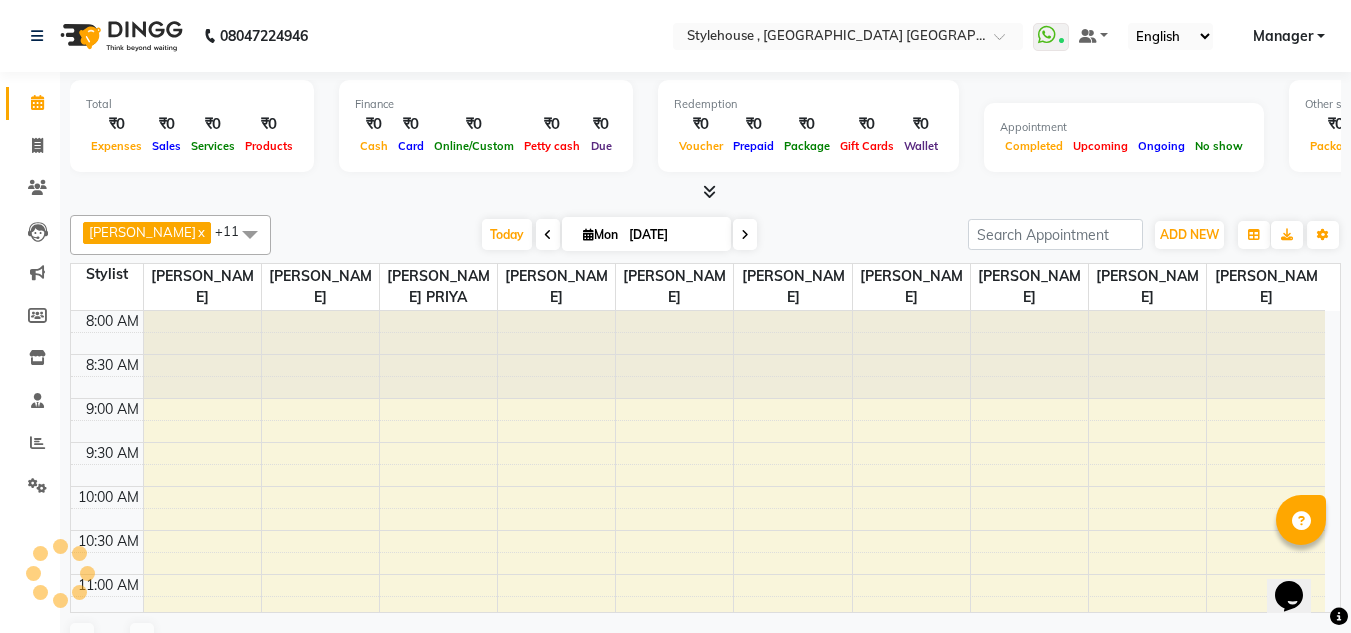 scroll, scrollTop: 0, scrollLeft: 0, axis: both 